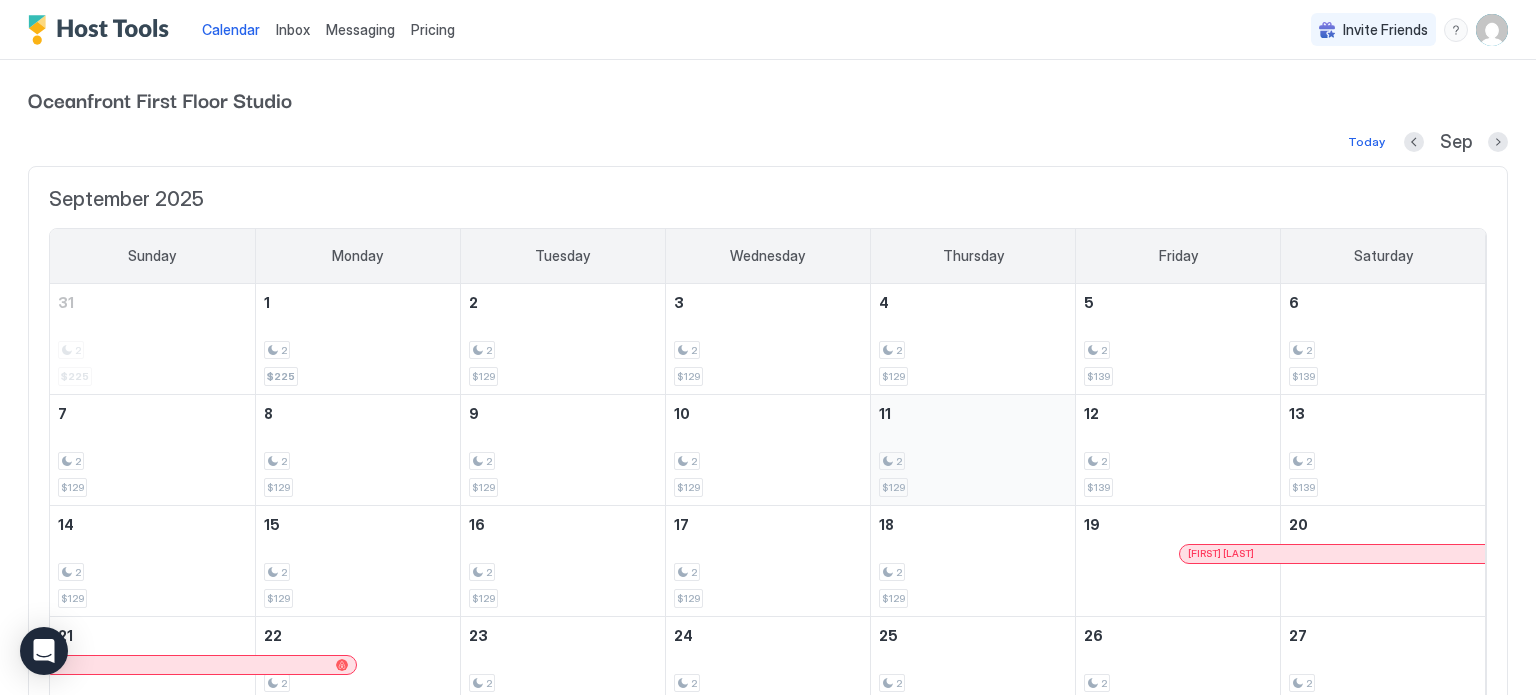 scroll, scrollTop: 0, scrollLeft: 0, axis: both 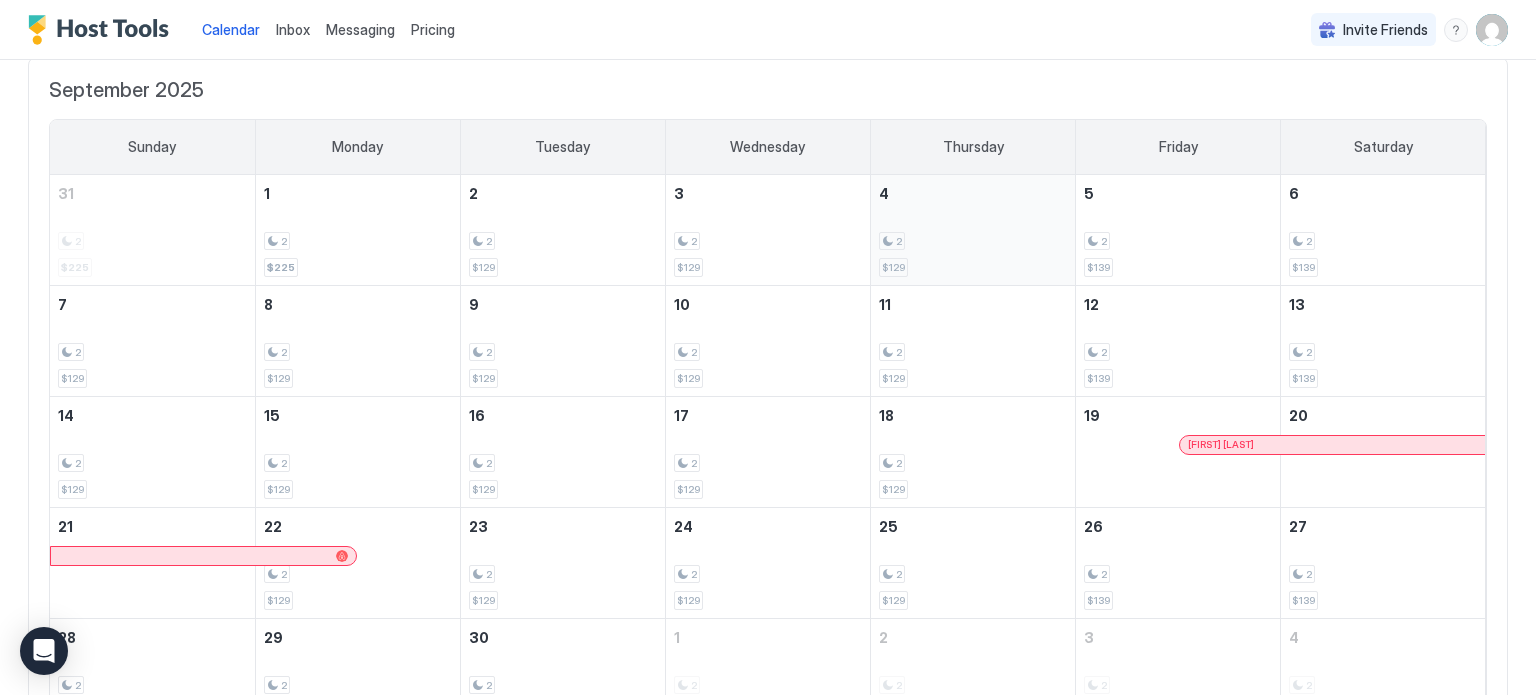 click on "2 $129" at bounding box center (973, 230) 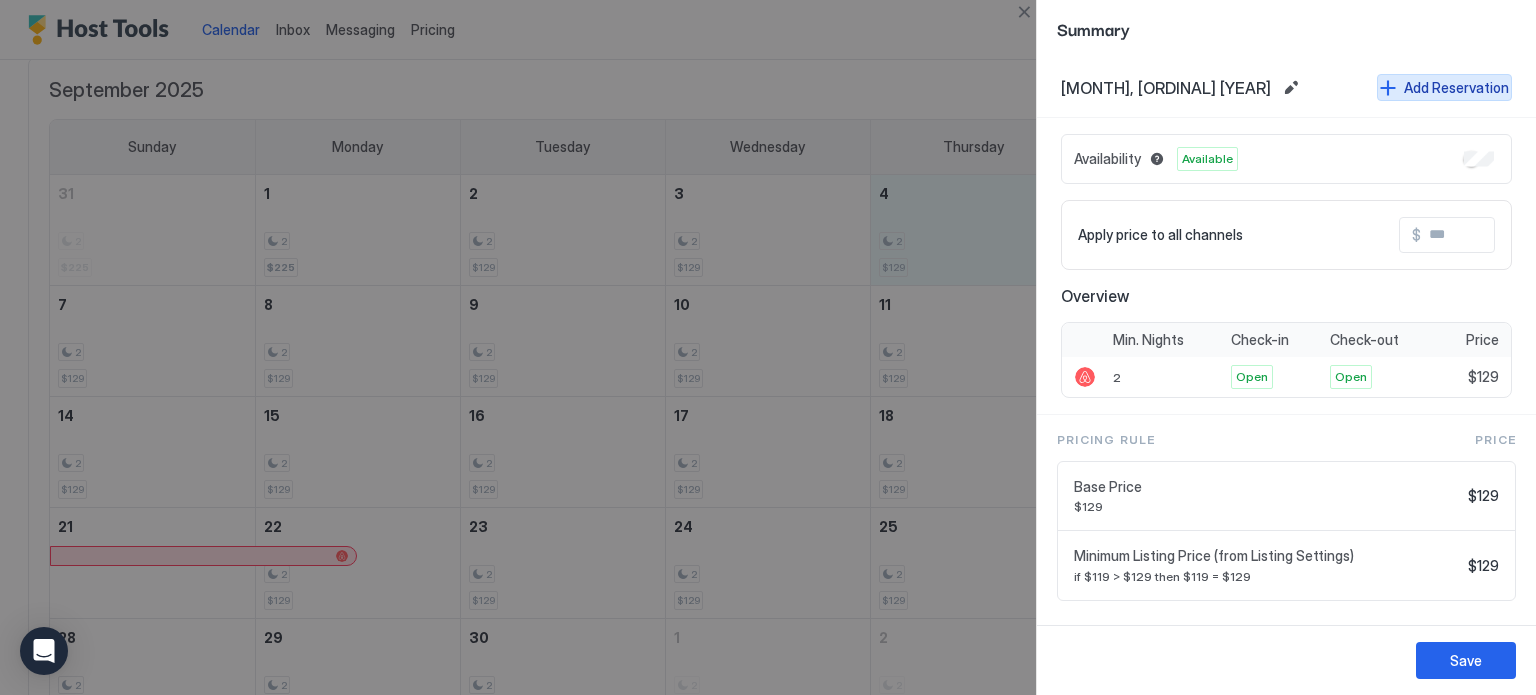 click on "Add Reservation" at bounding box center [1456, 87] 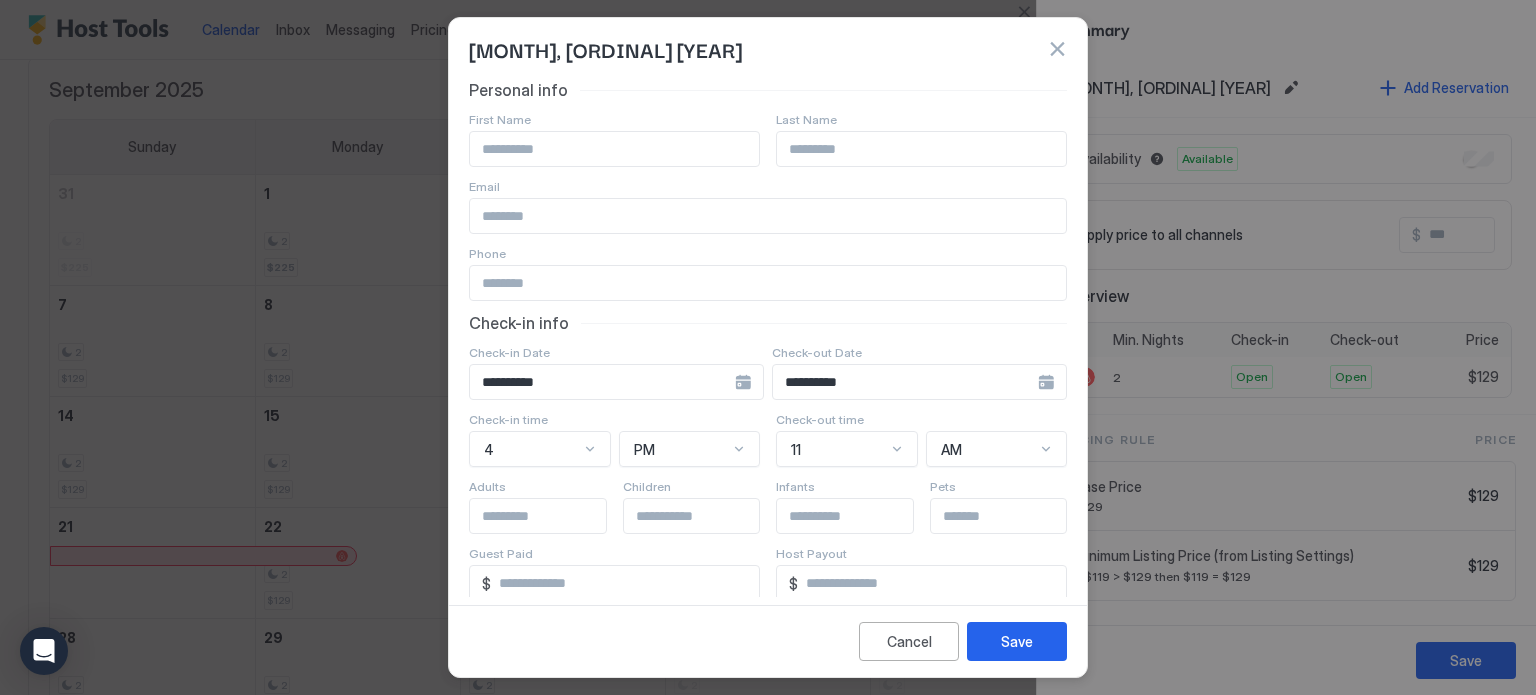 click at bounding box center (614, 149) 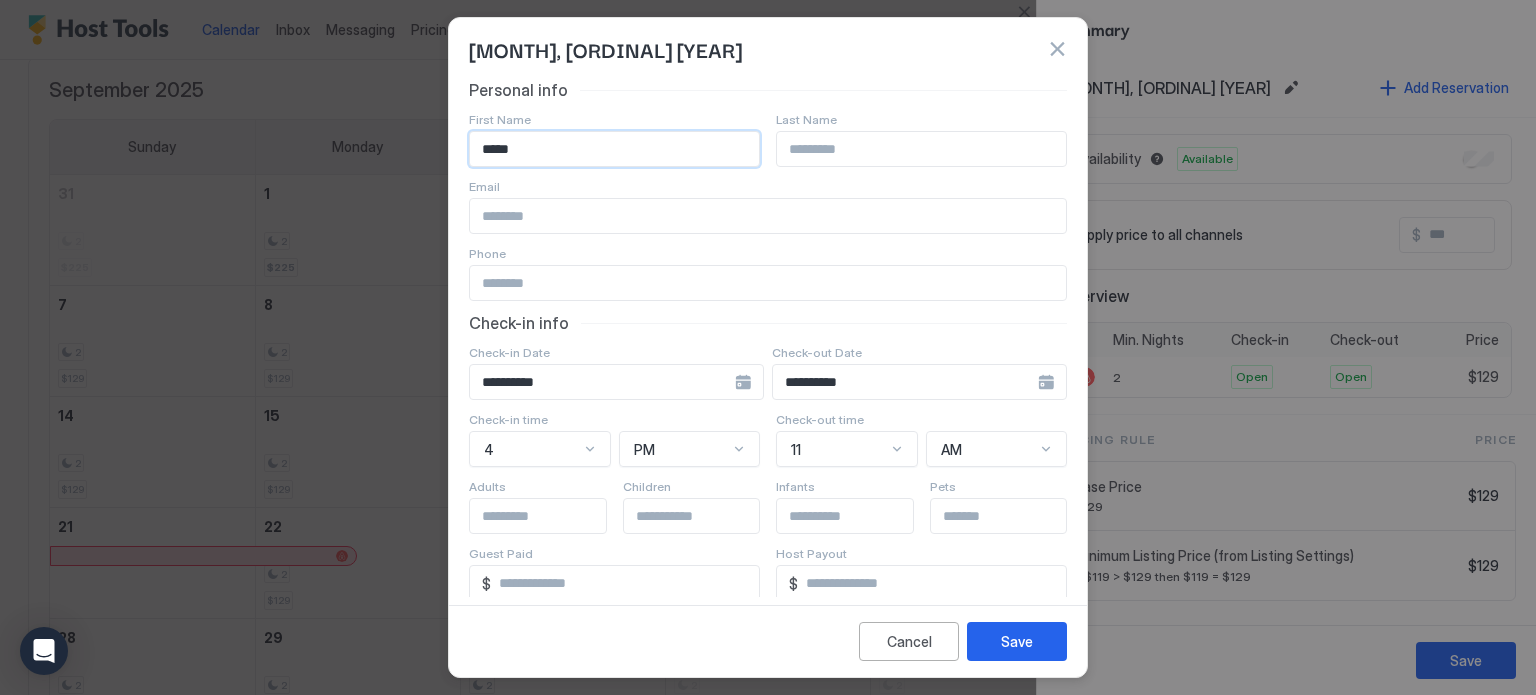 type on "*****" 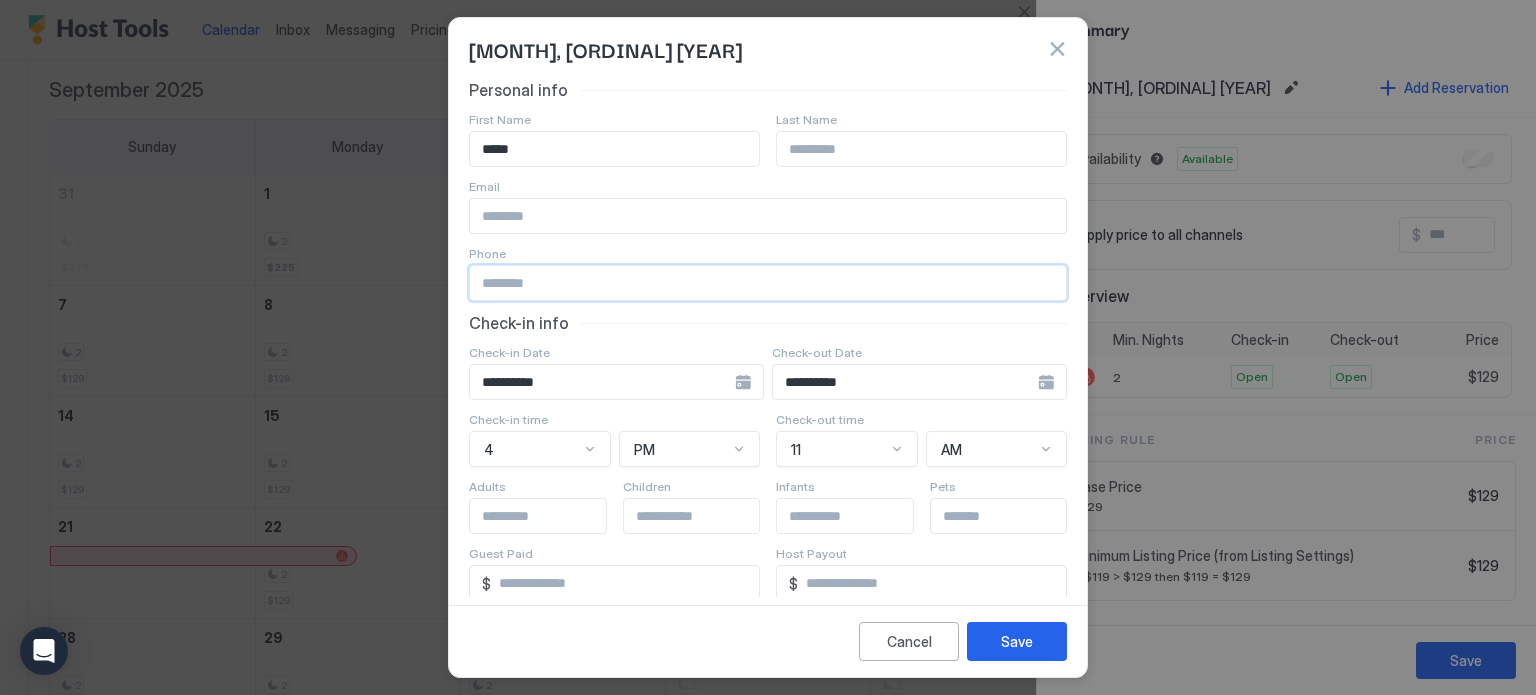 click at bounding box center [768, 283] 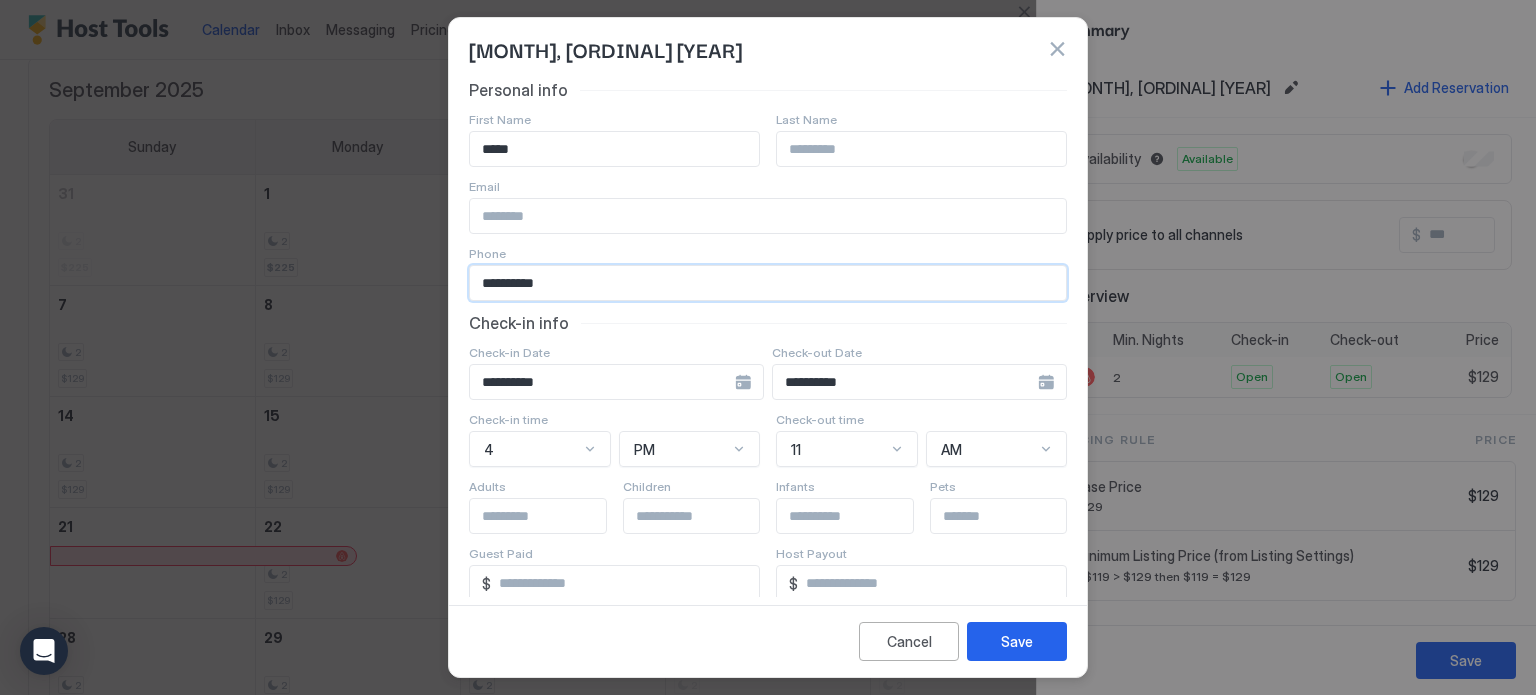 type on "**********" 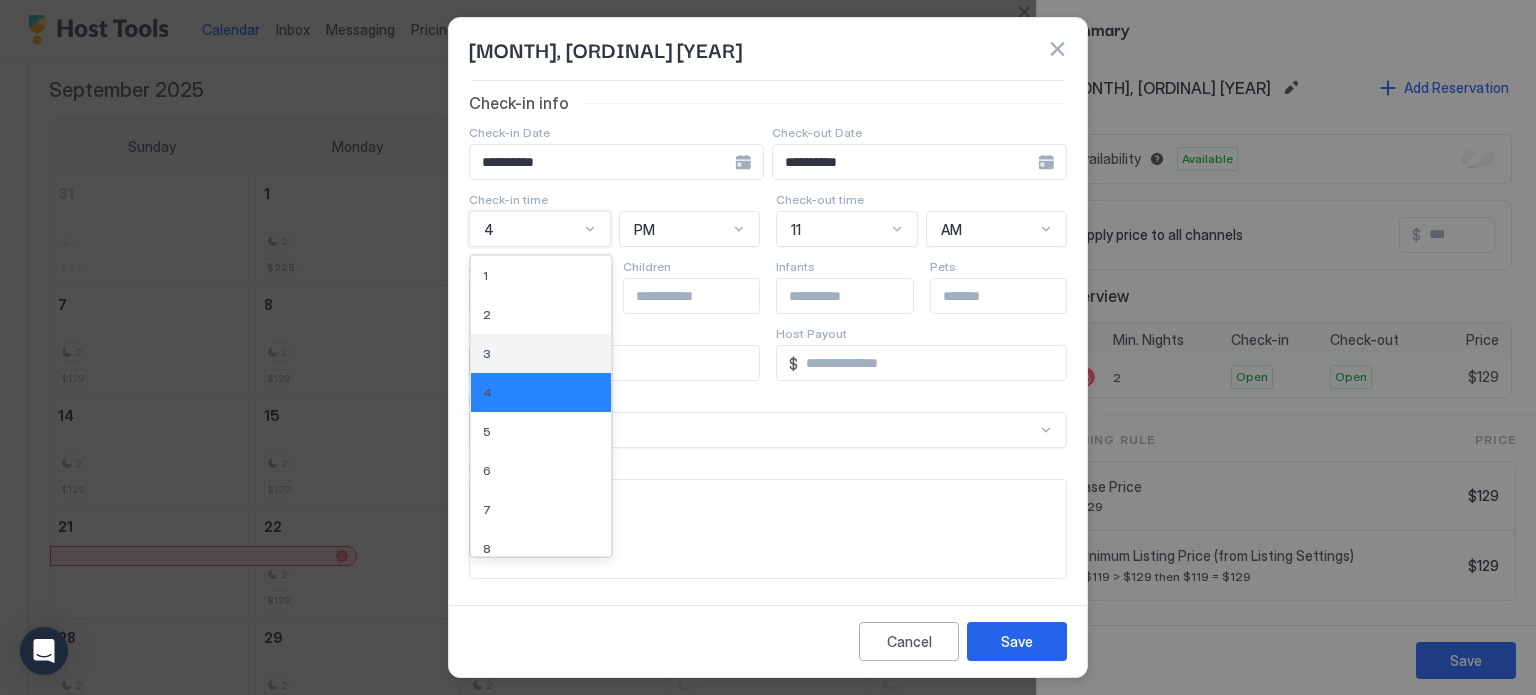 click on "3" at bounding box center (541, 353) 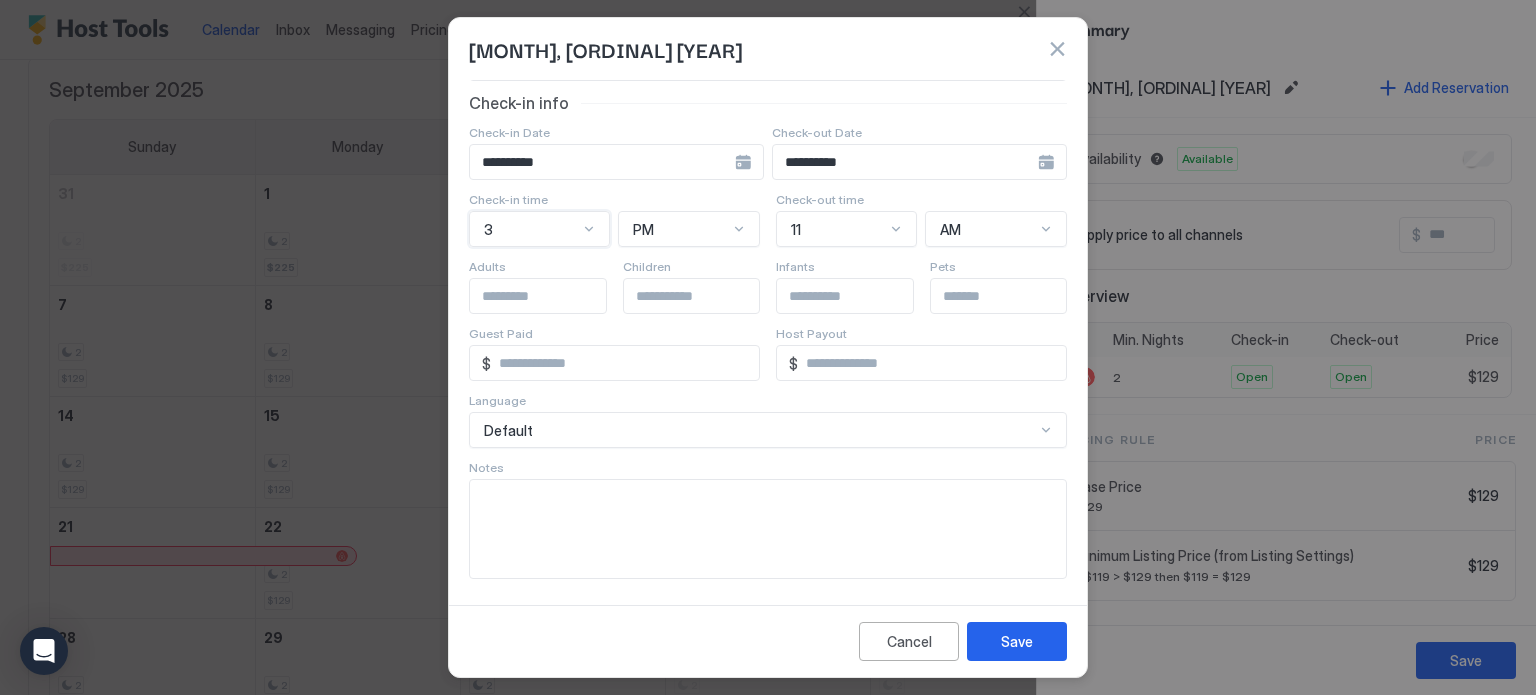 click on "**********" at bounding box center [616, 162] 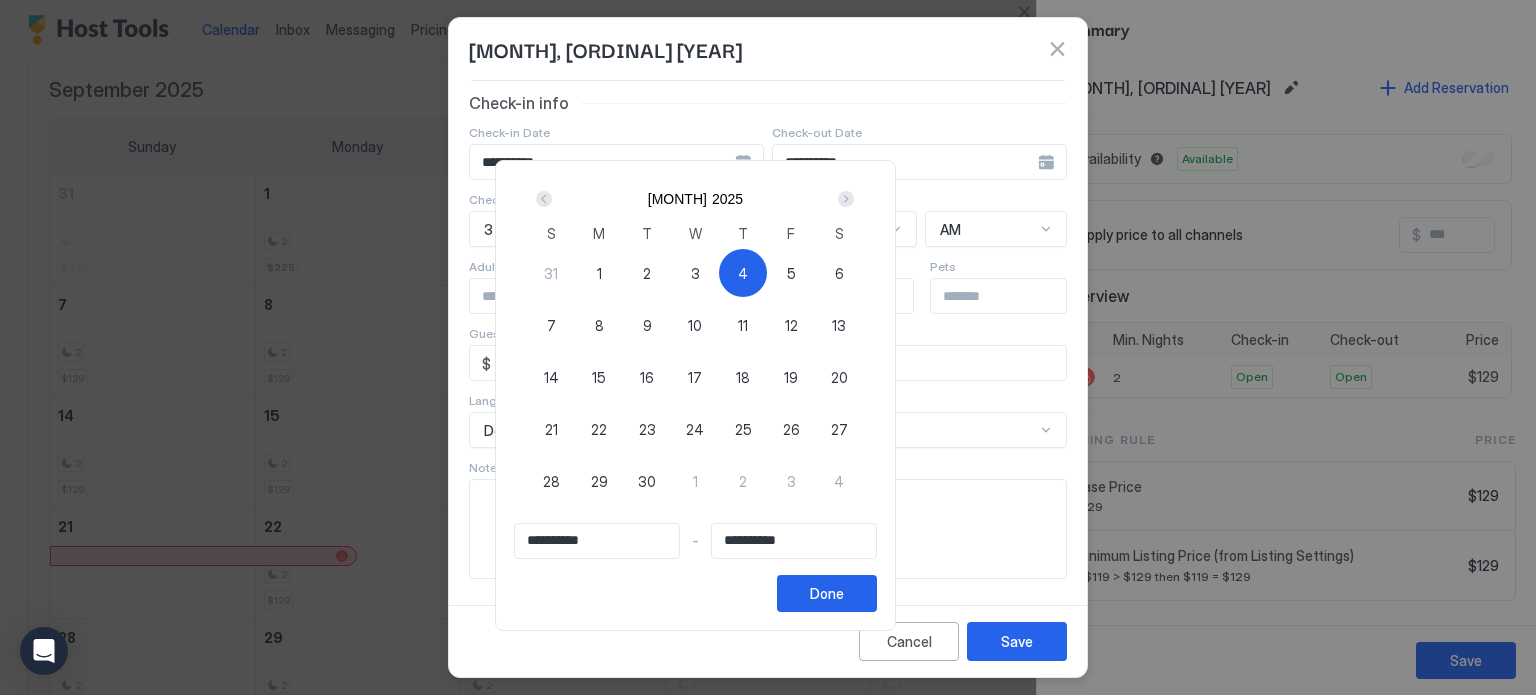 click on "6" at bounding box center [839, 273] 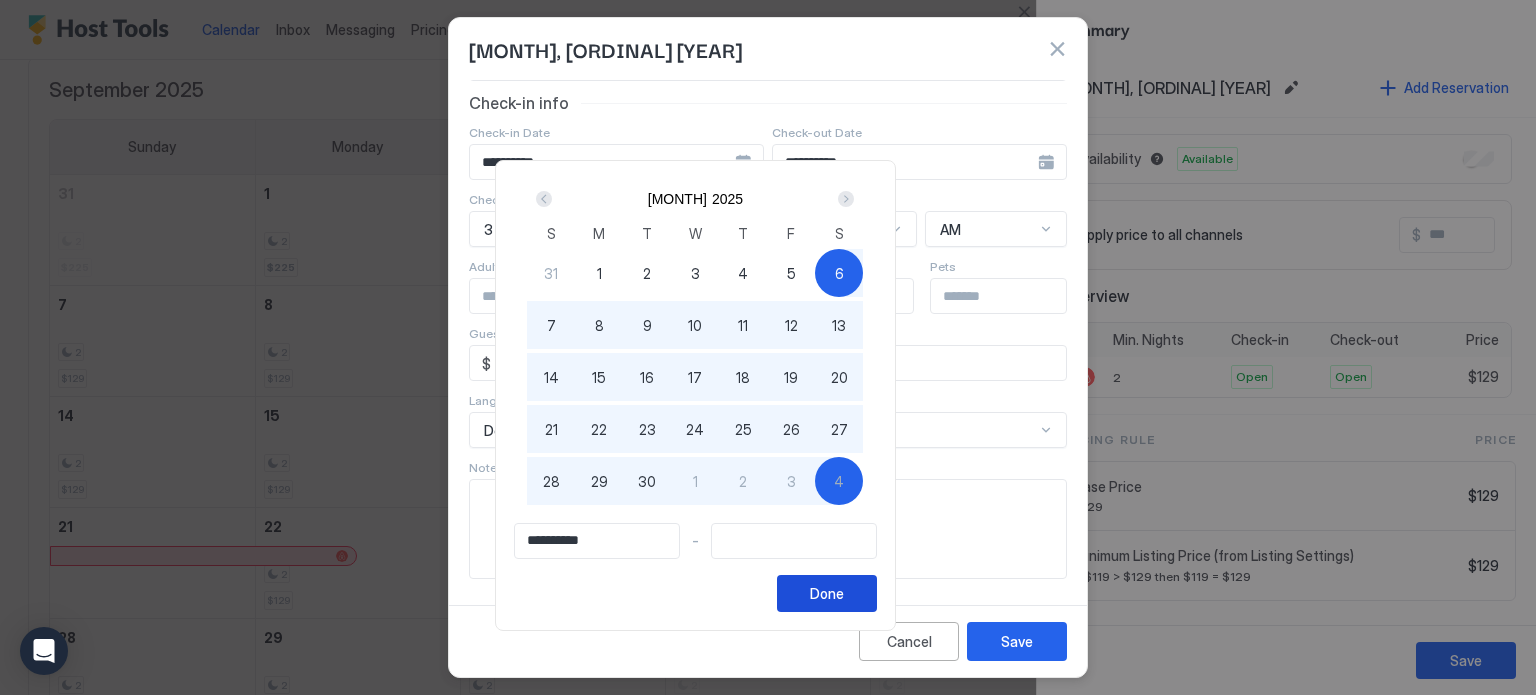 click on "Done" at bounding box center [827, 593] 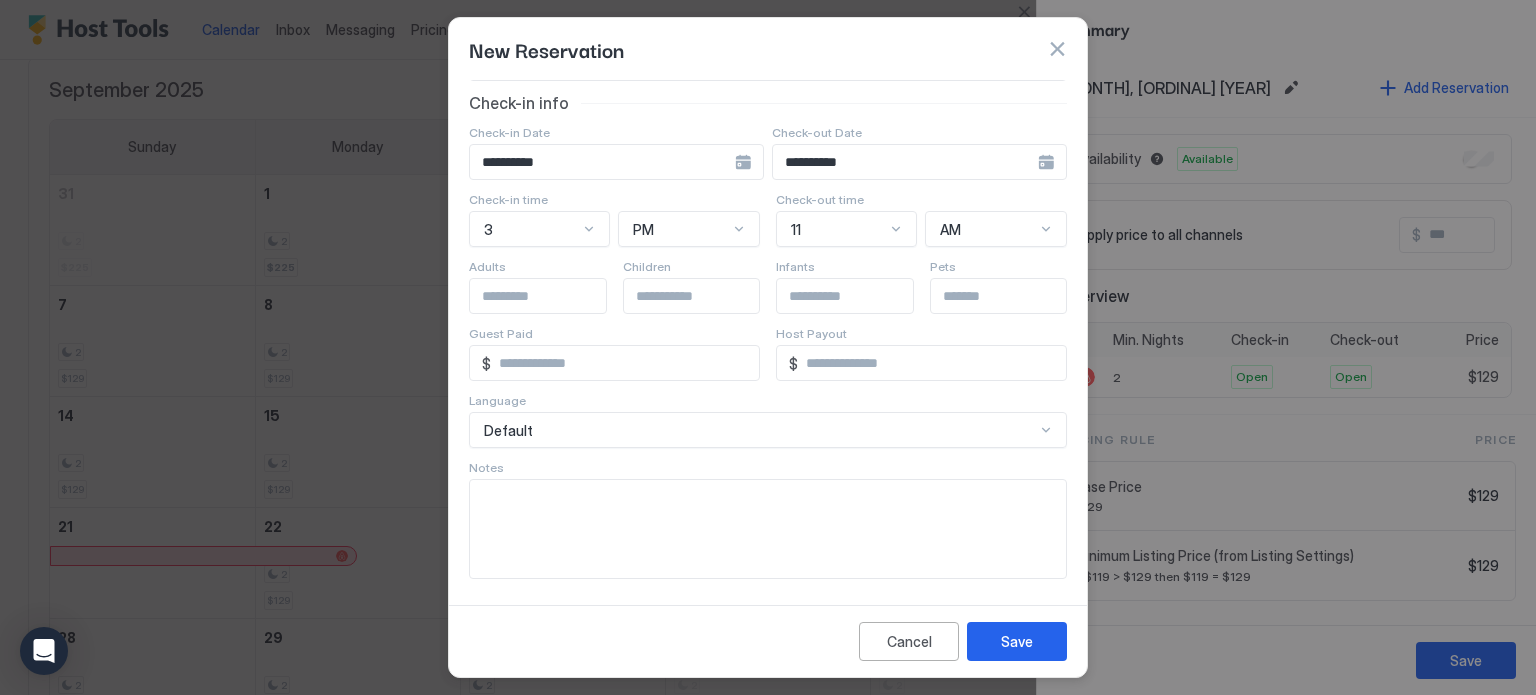 click on "**********" at bounding box center (616, 162) 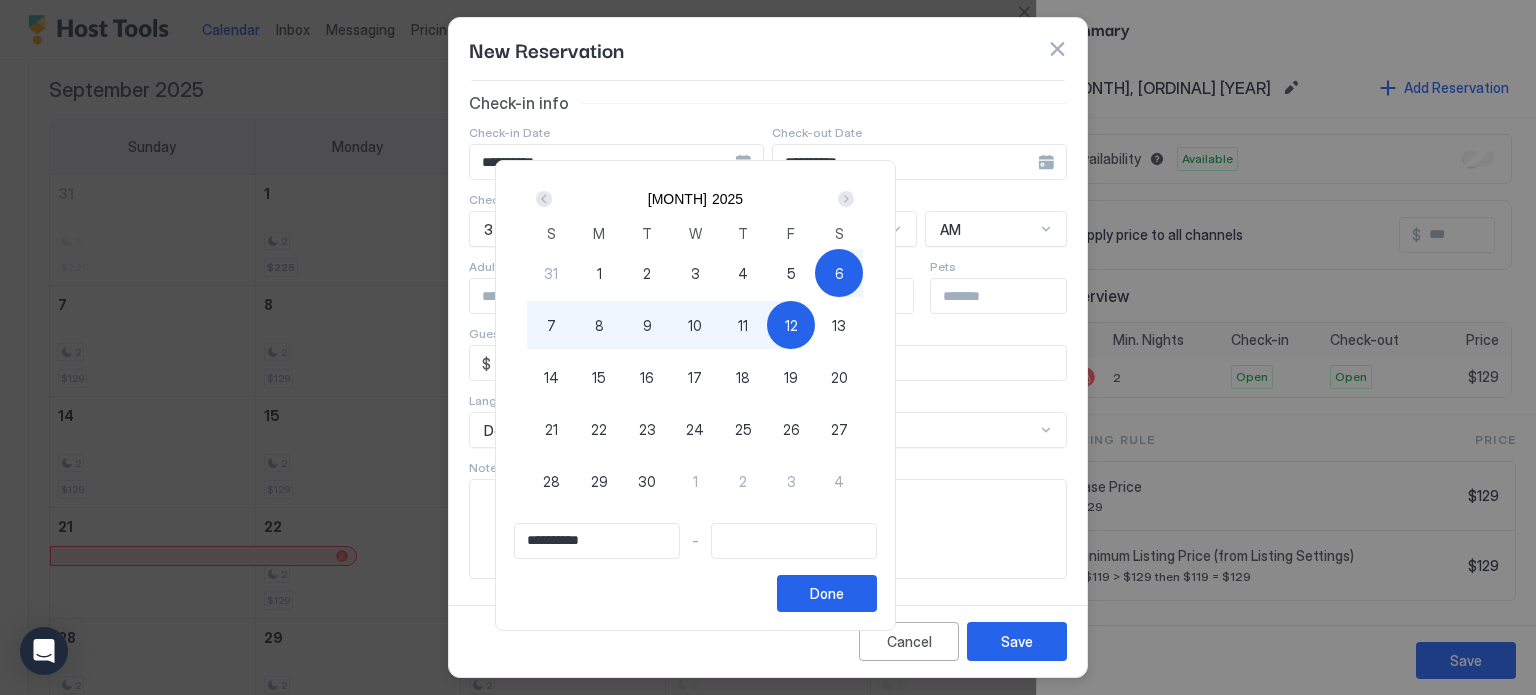 type on "**********" 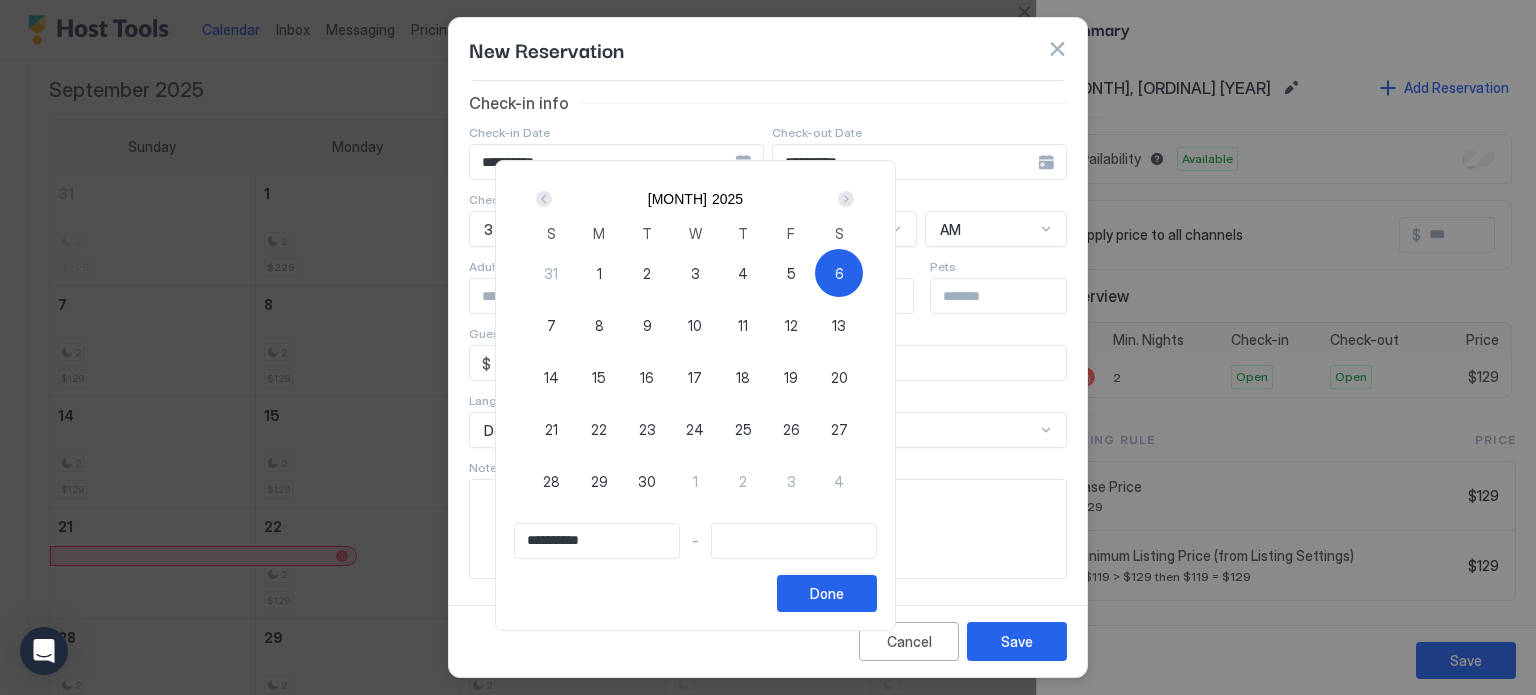 click on "6" at bounding box center (839, 273) 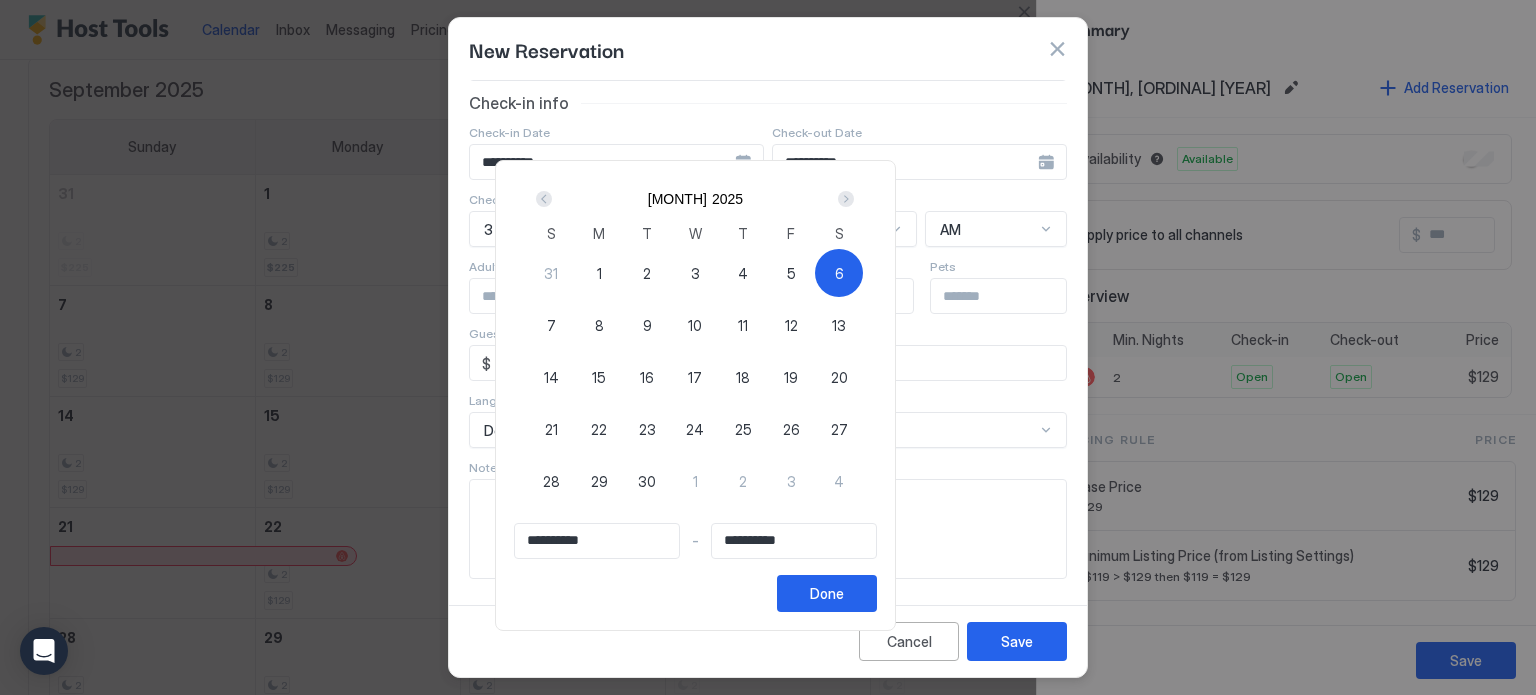 click on "4" at bounding box center [743, 273] 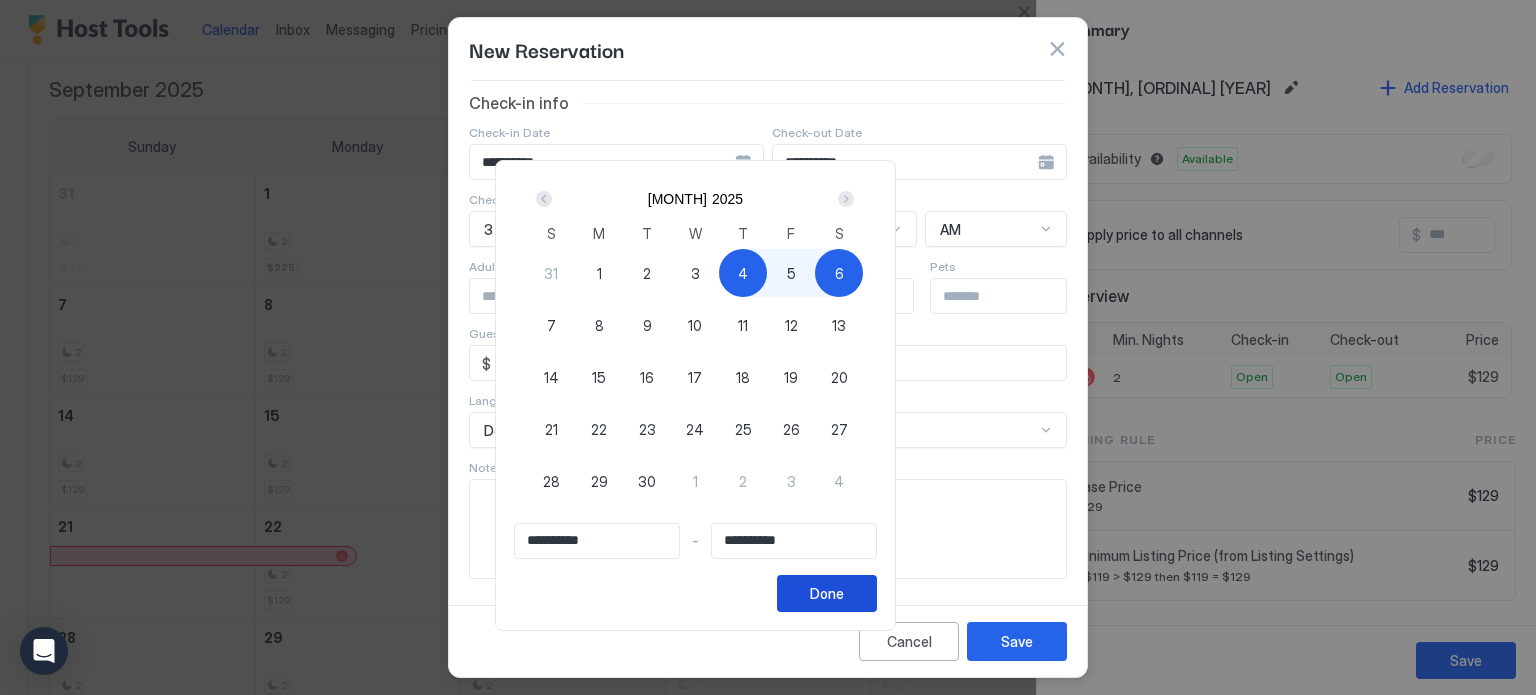 click on "Done" at bounding box center [827, 593] 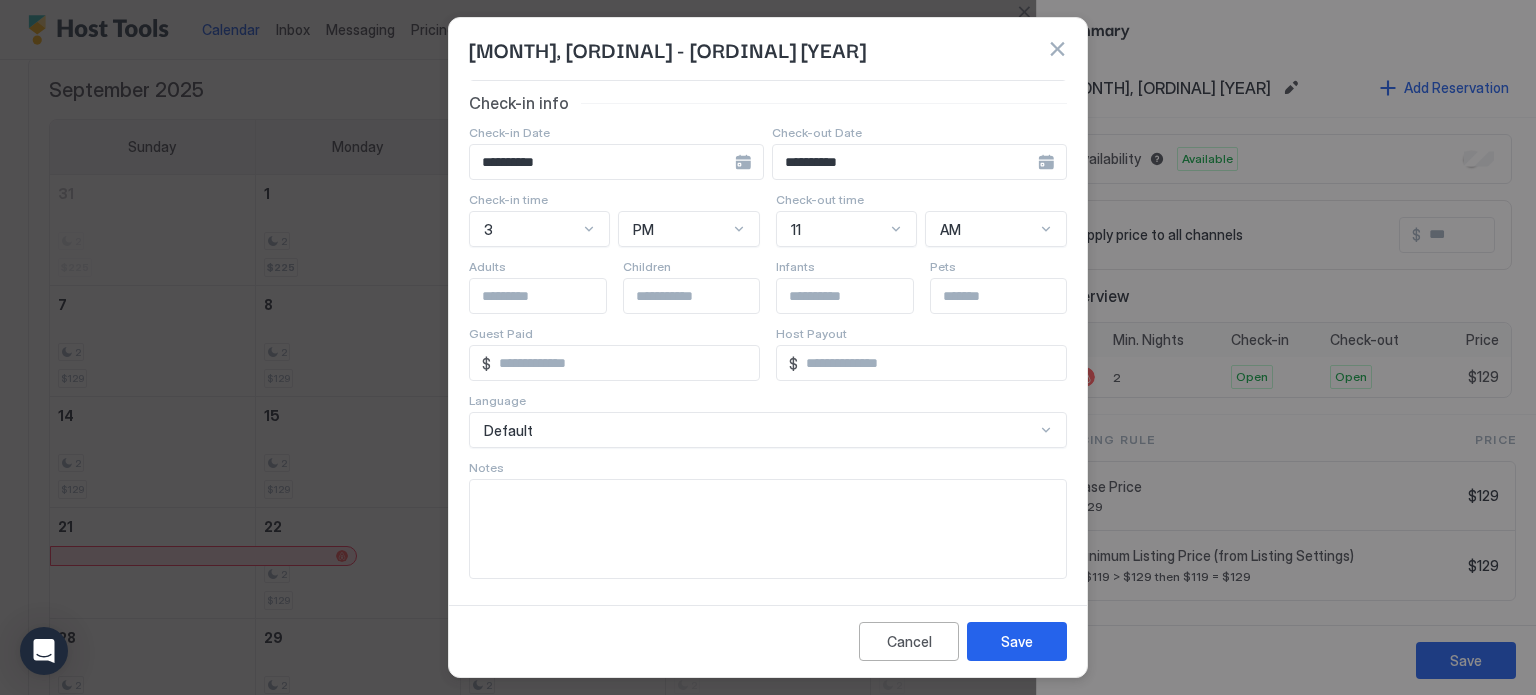 click at bounding box center [552, 296] 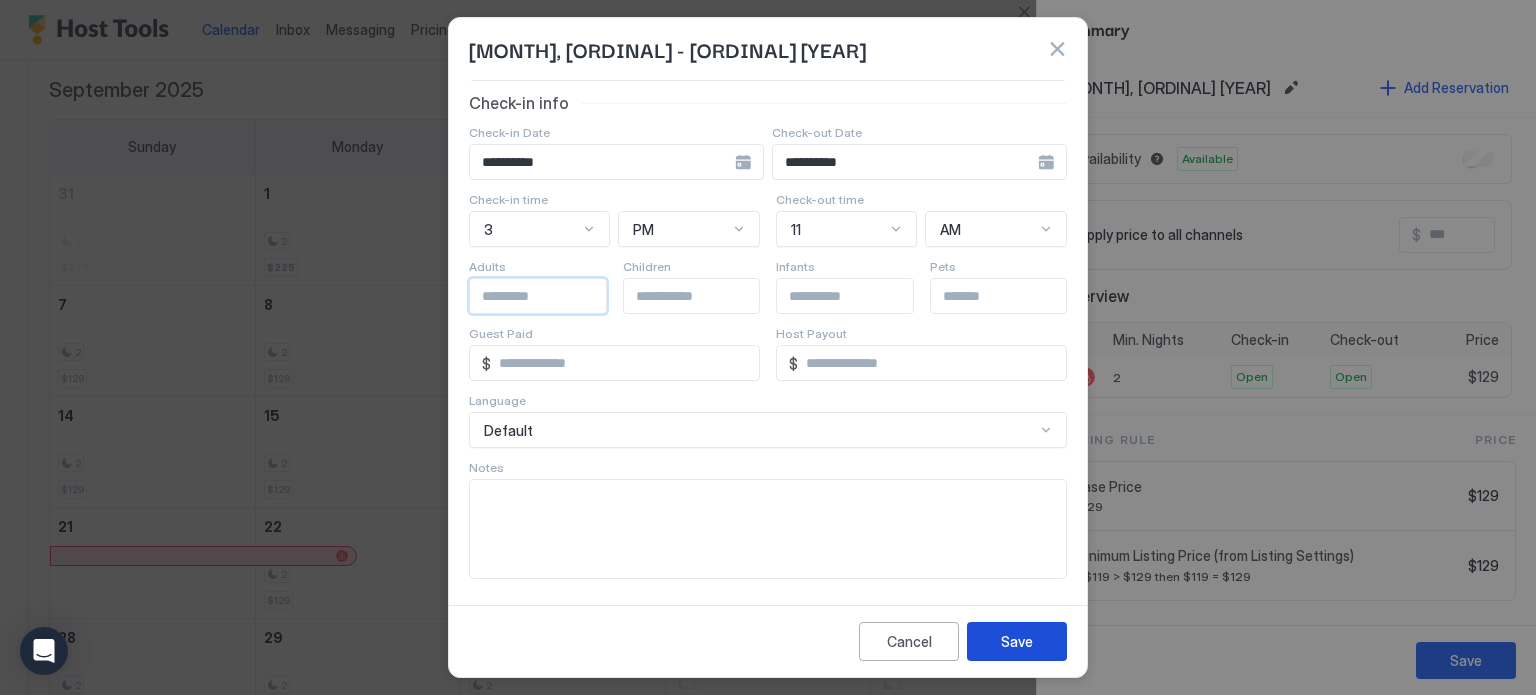 type on "*" 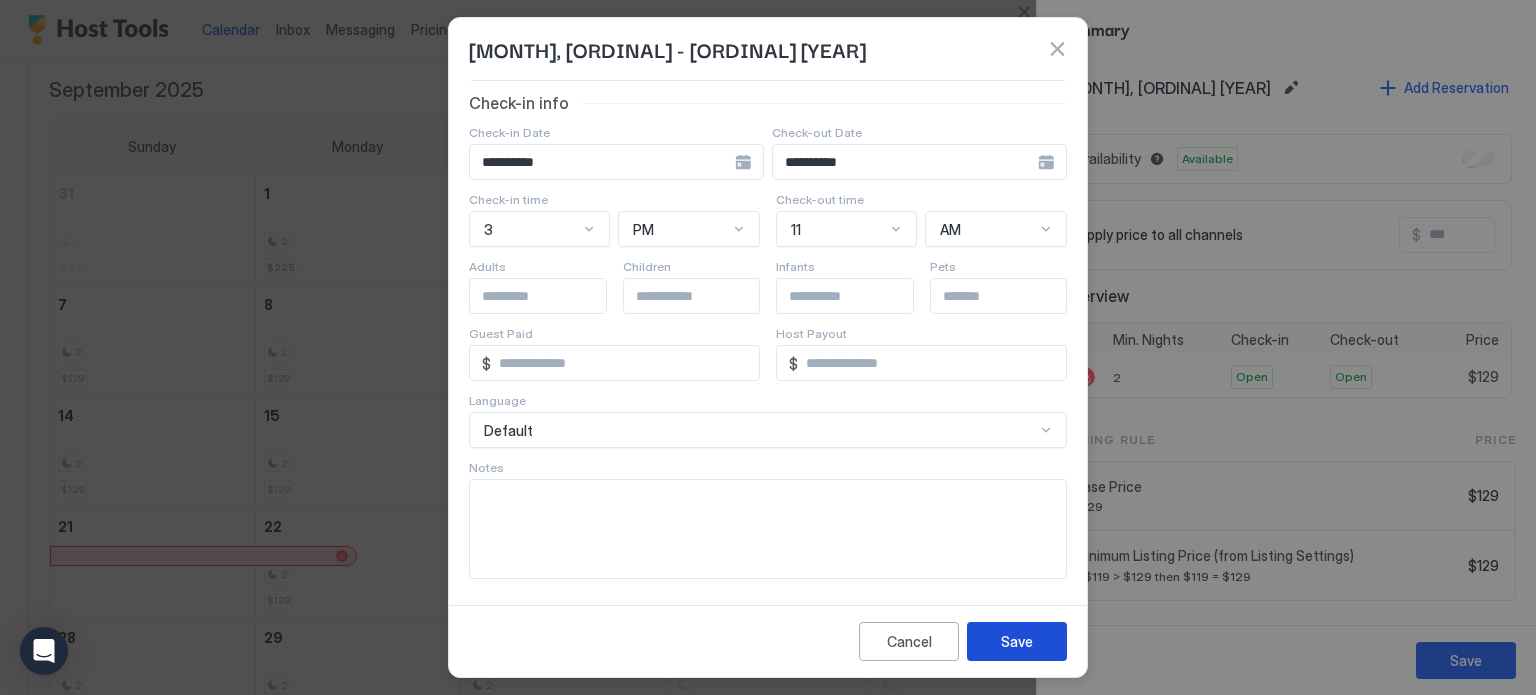 click on "Save" at bounding box center [1017, 641] 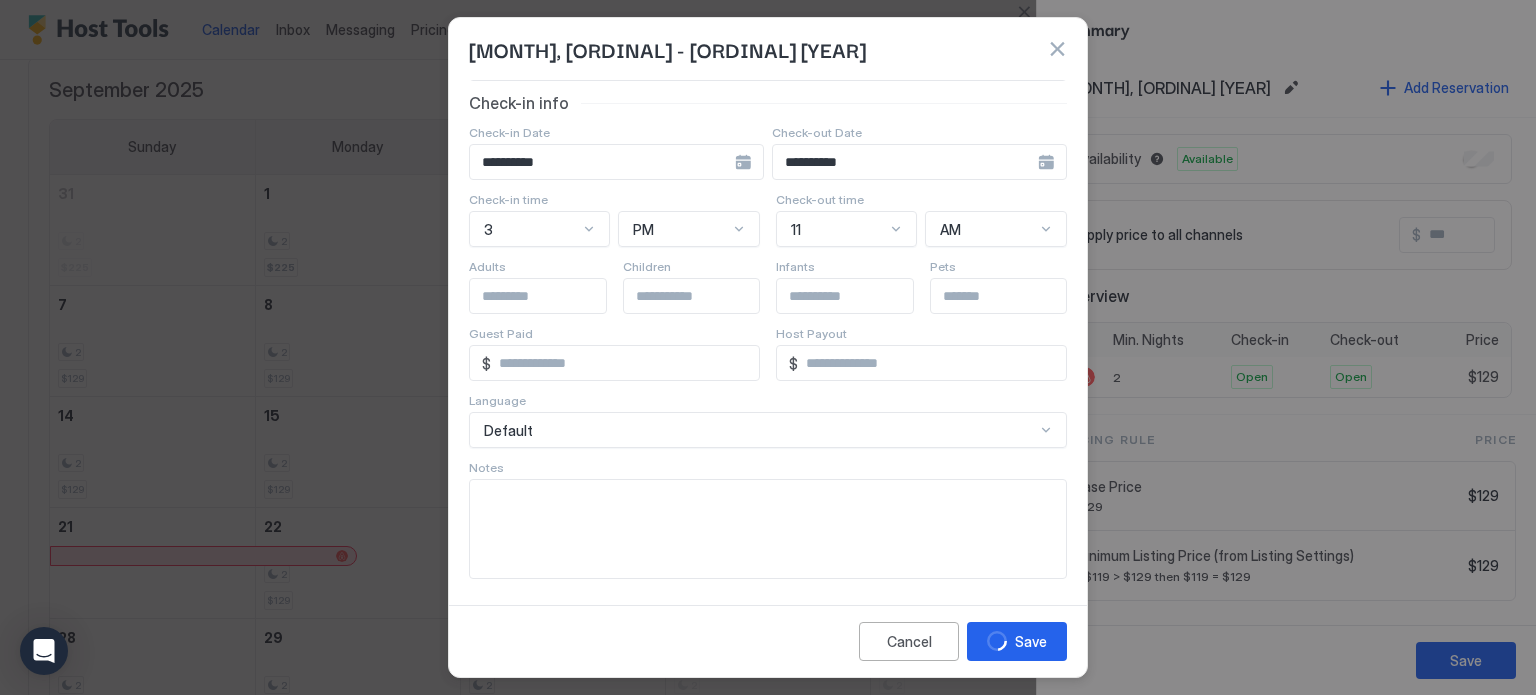 click on "**********" at bounding box center (768, 219) 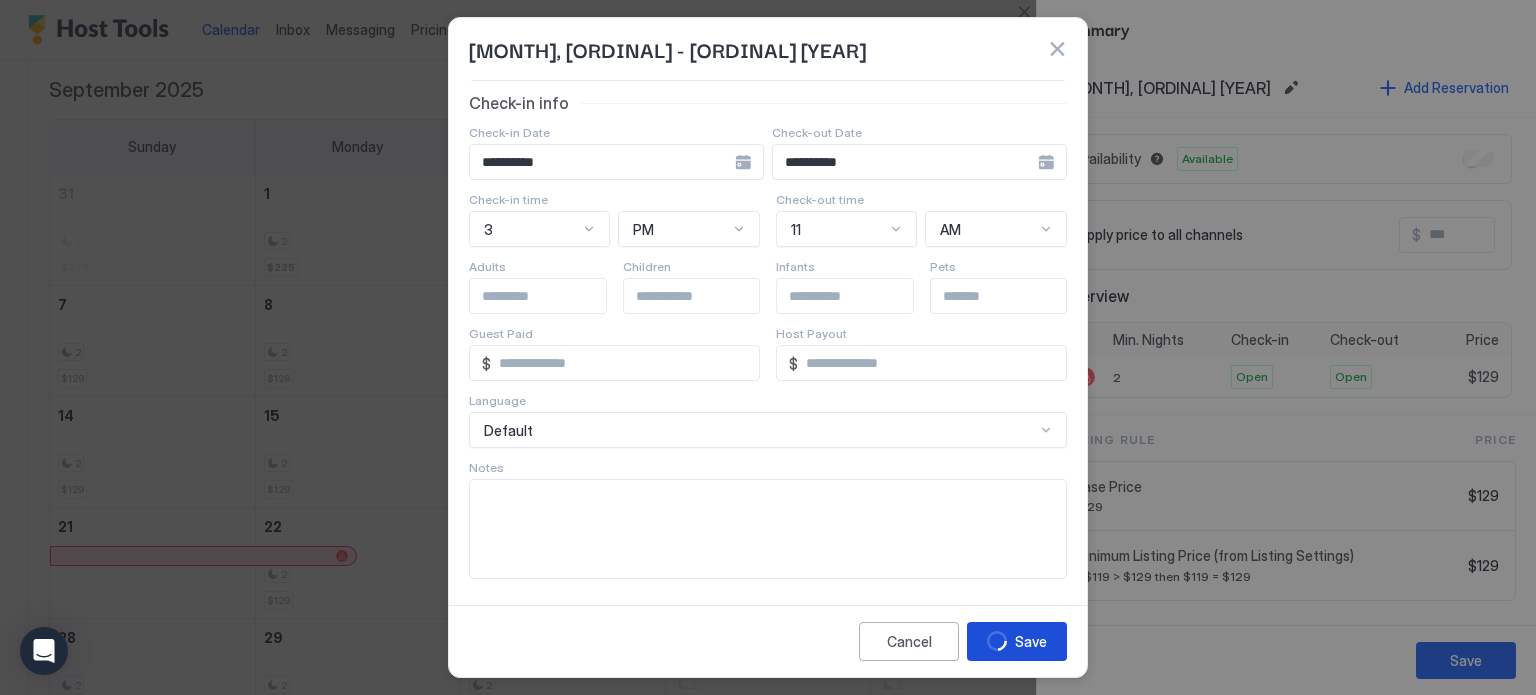 click 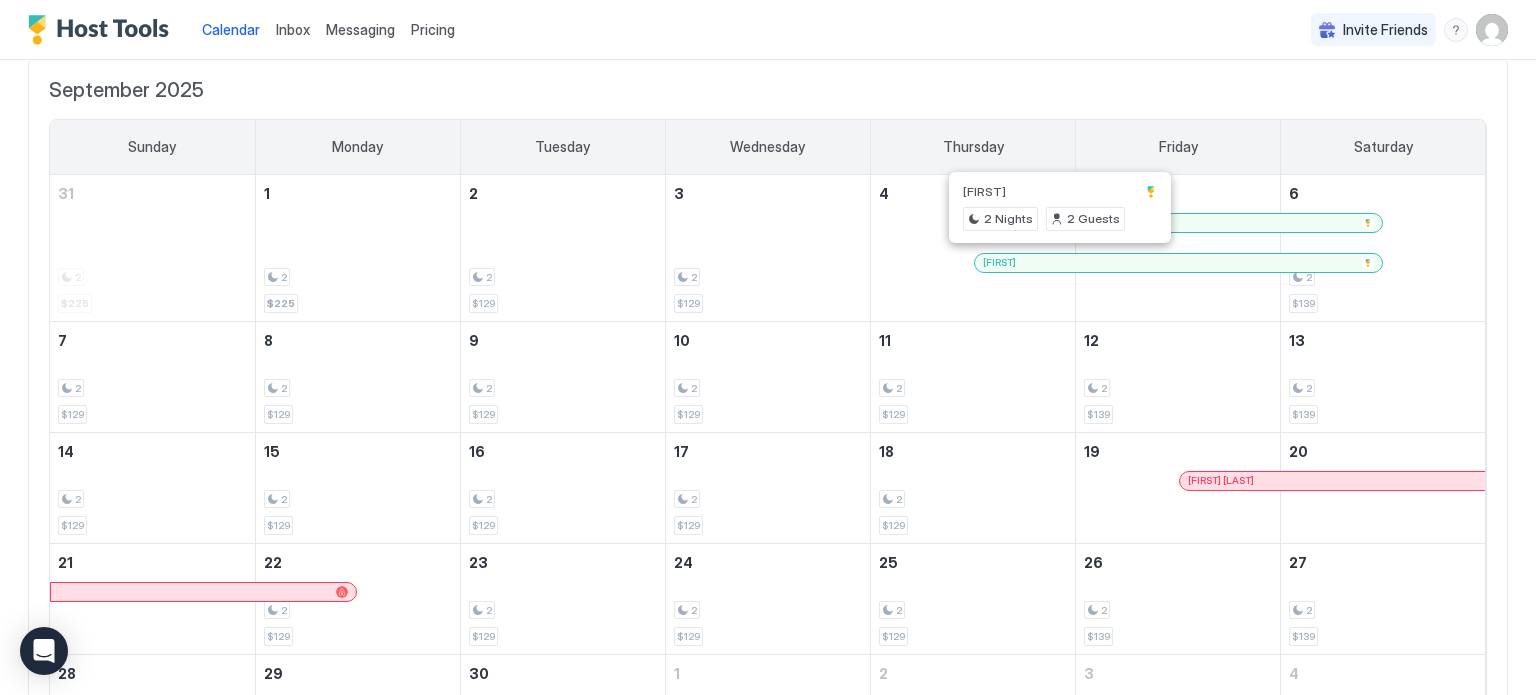 click at bounding box center [1056, 263] 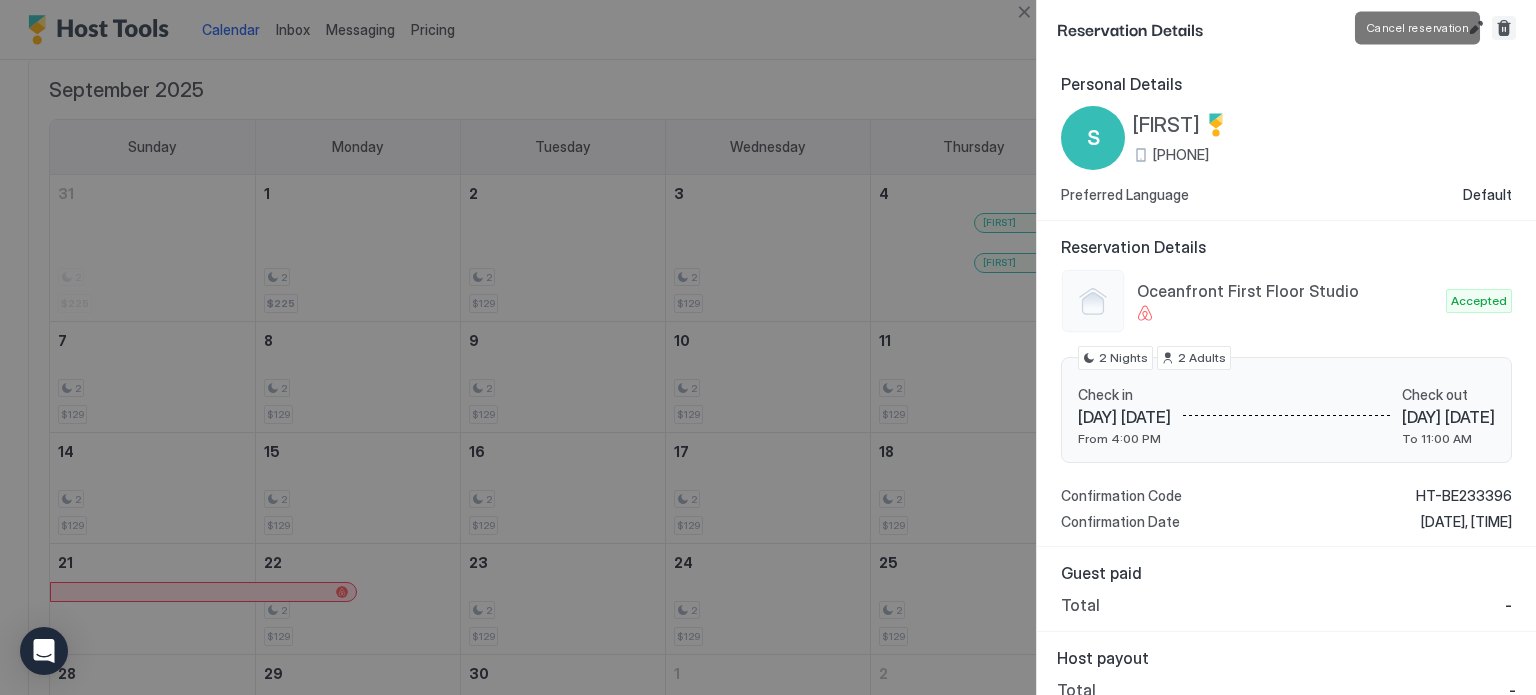 click at bounding box center (1504, 28) 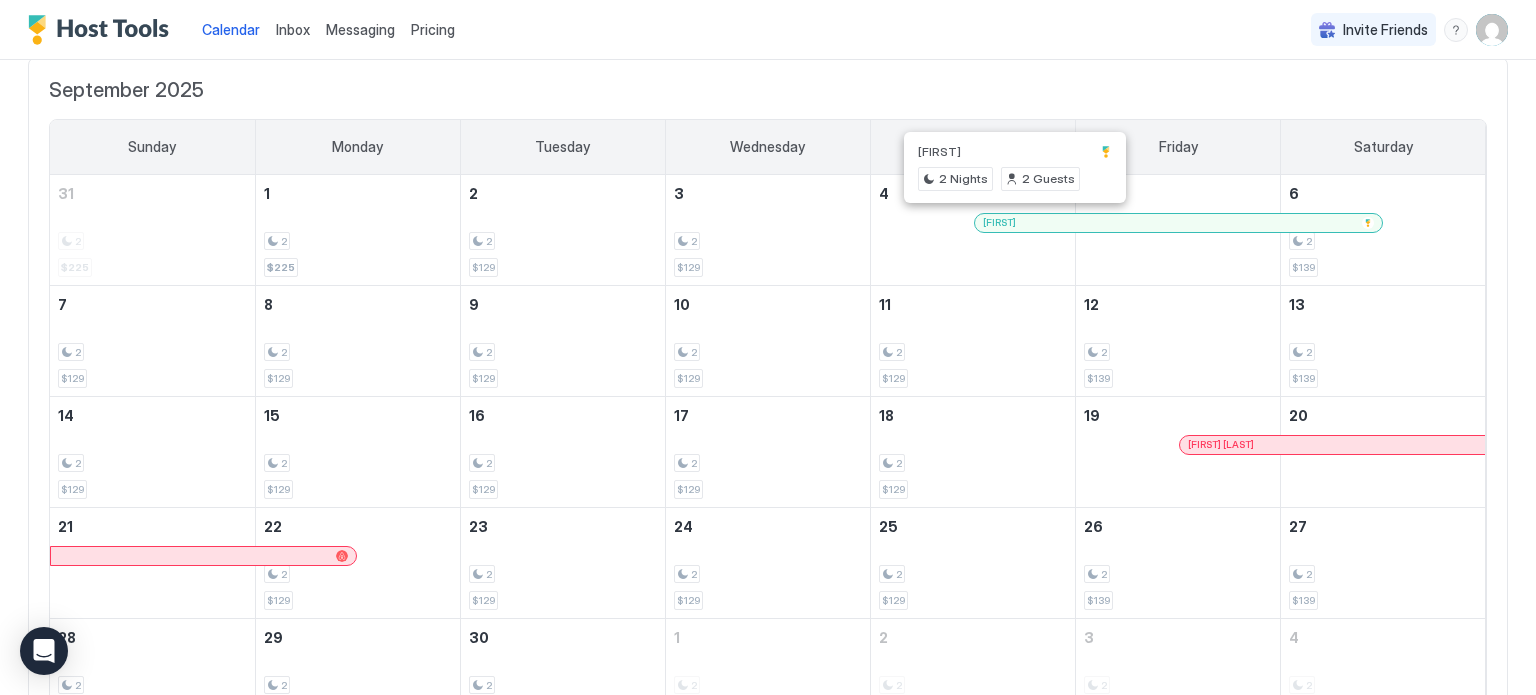 click at bounding box center (1011, 223) 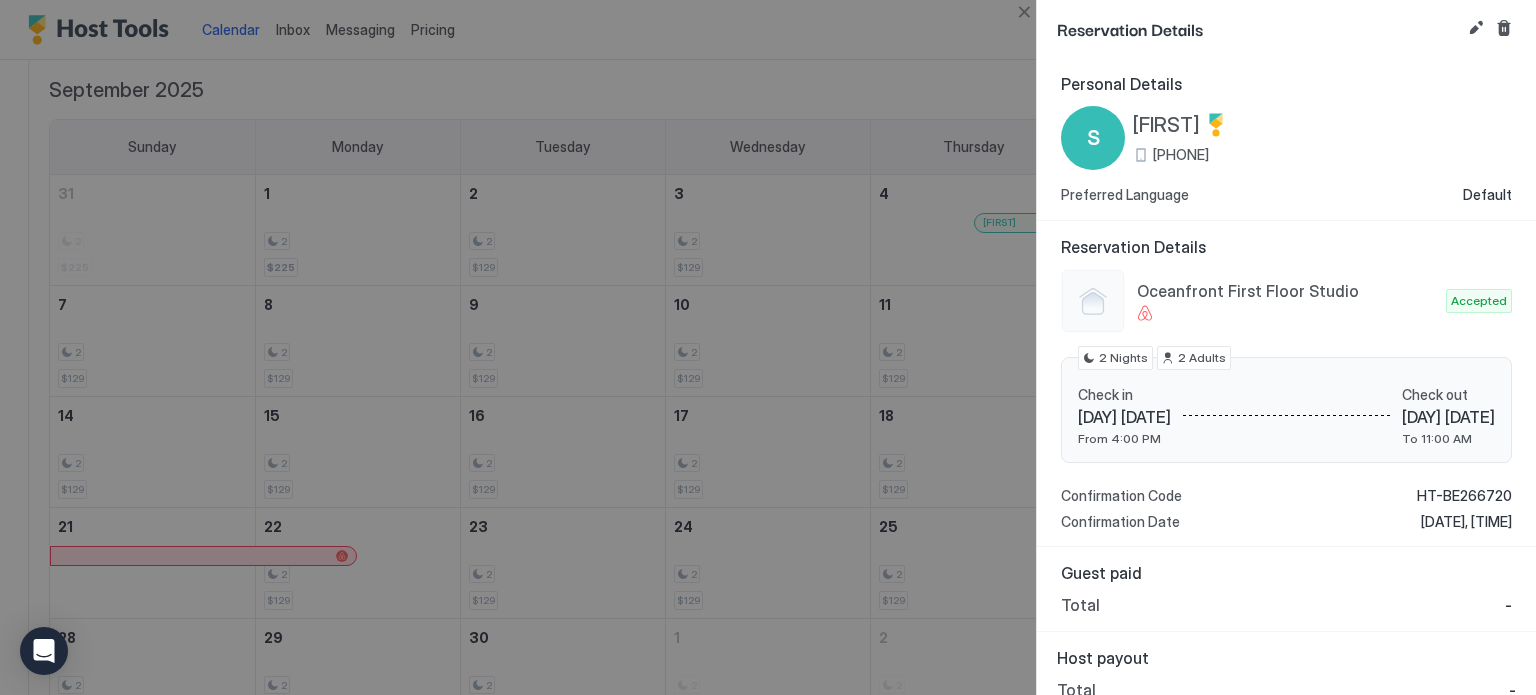 click at bounding box center (768, 347) 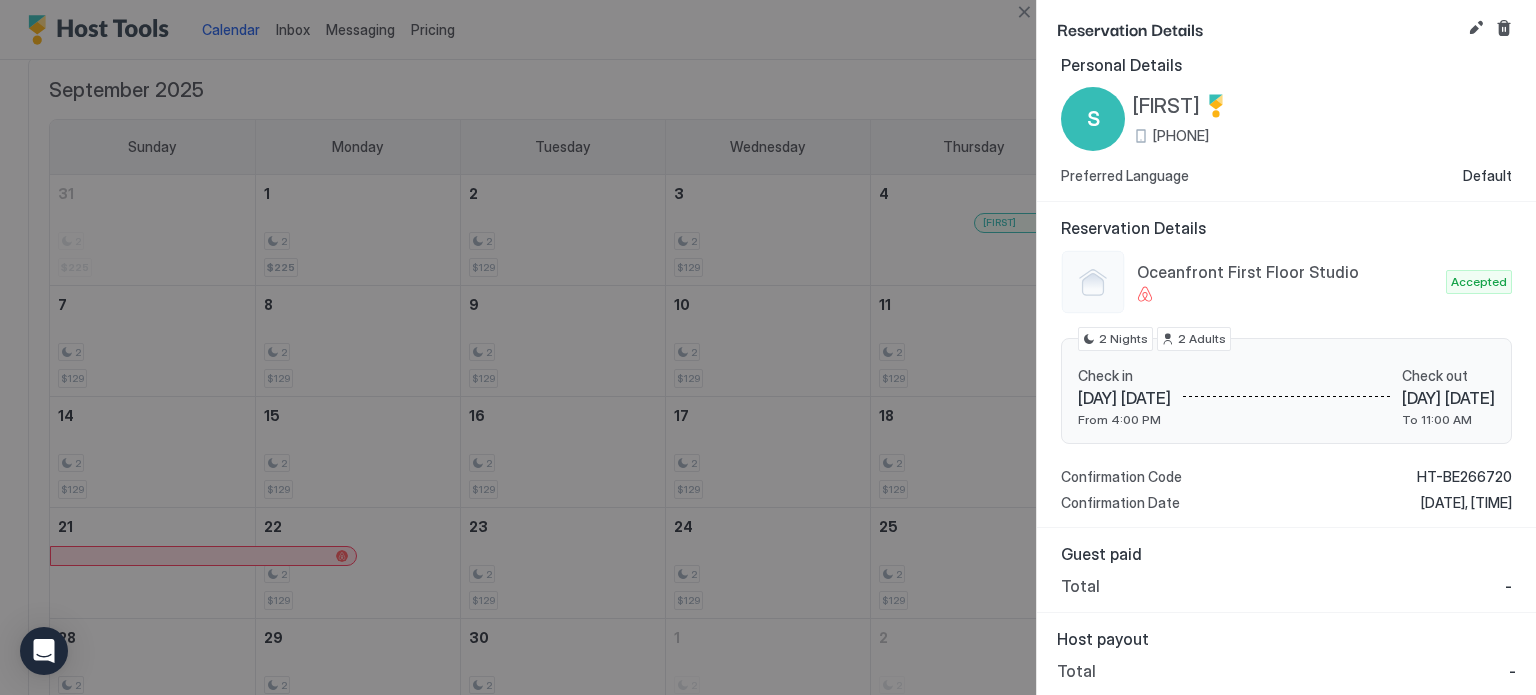 click at bounding box center (768, 347) 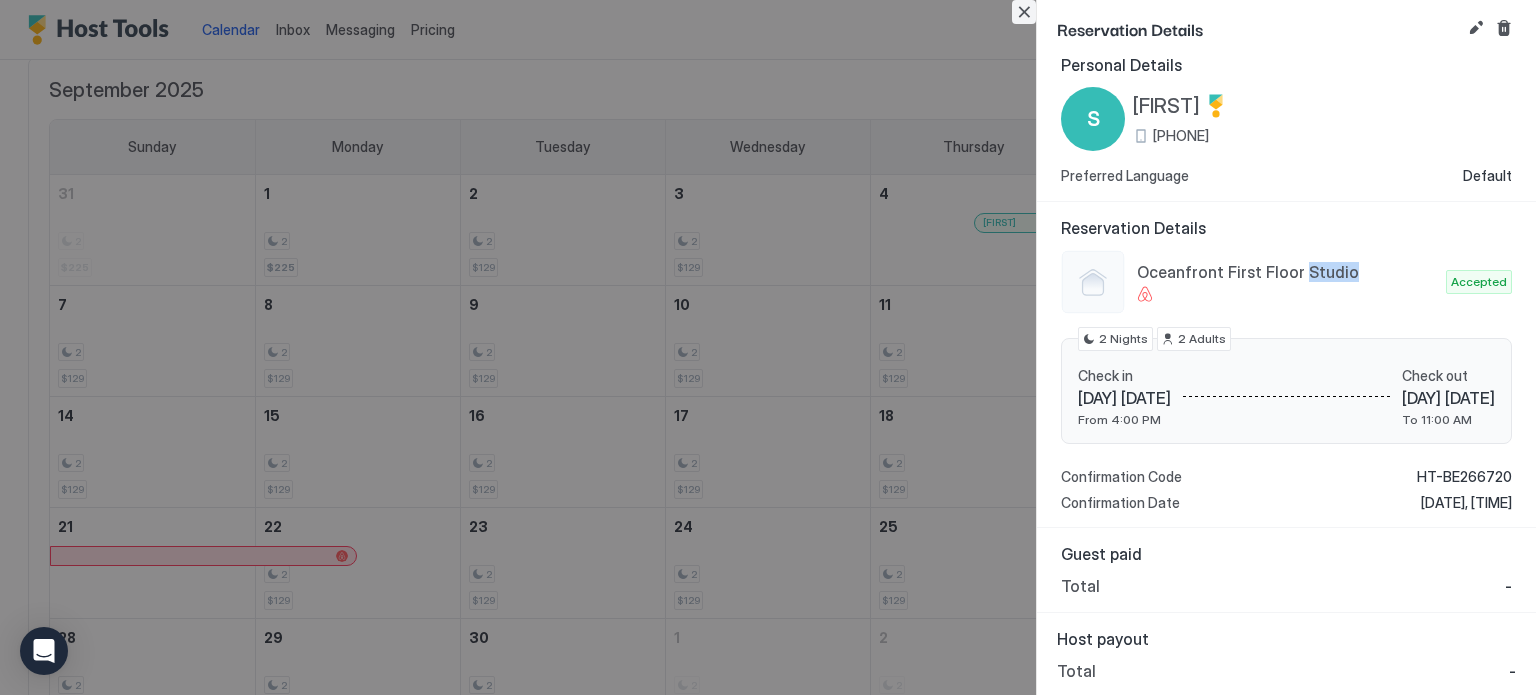click at bounding box center [1024, 12] 